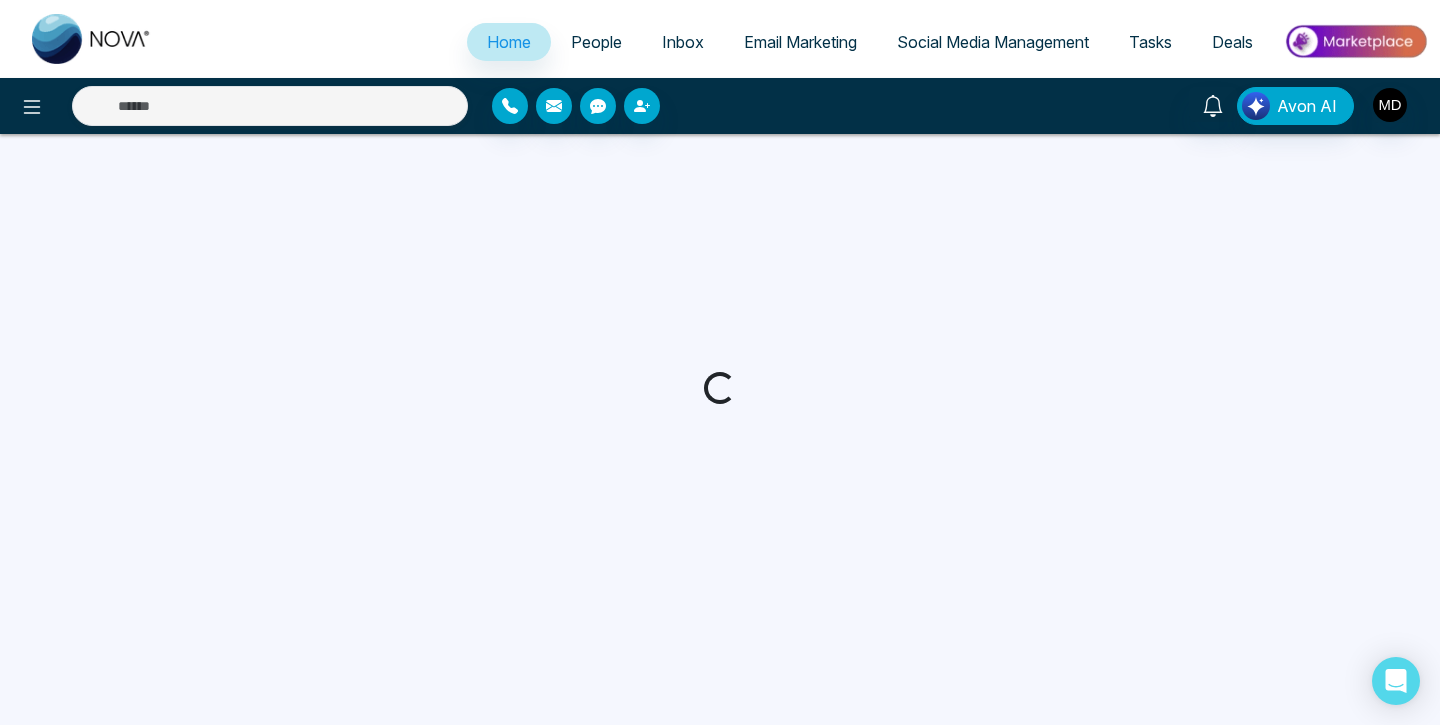 scroll, scrollTop: 0, scrollLeft: 0, axis: both 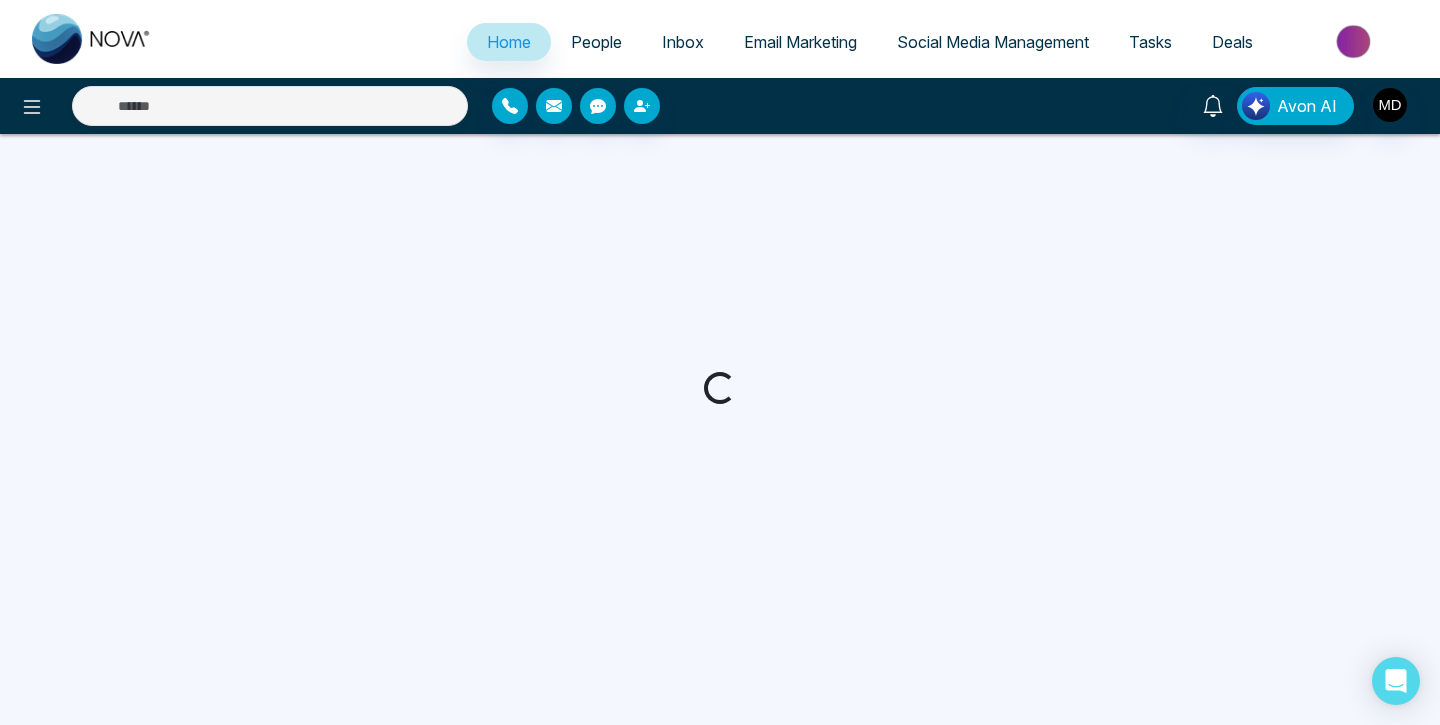 select on "*" 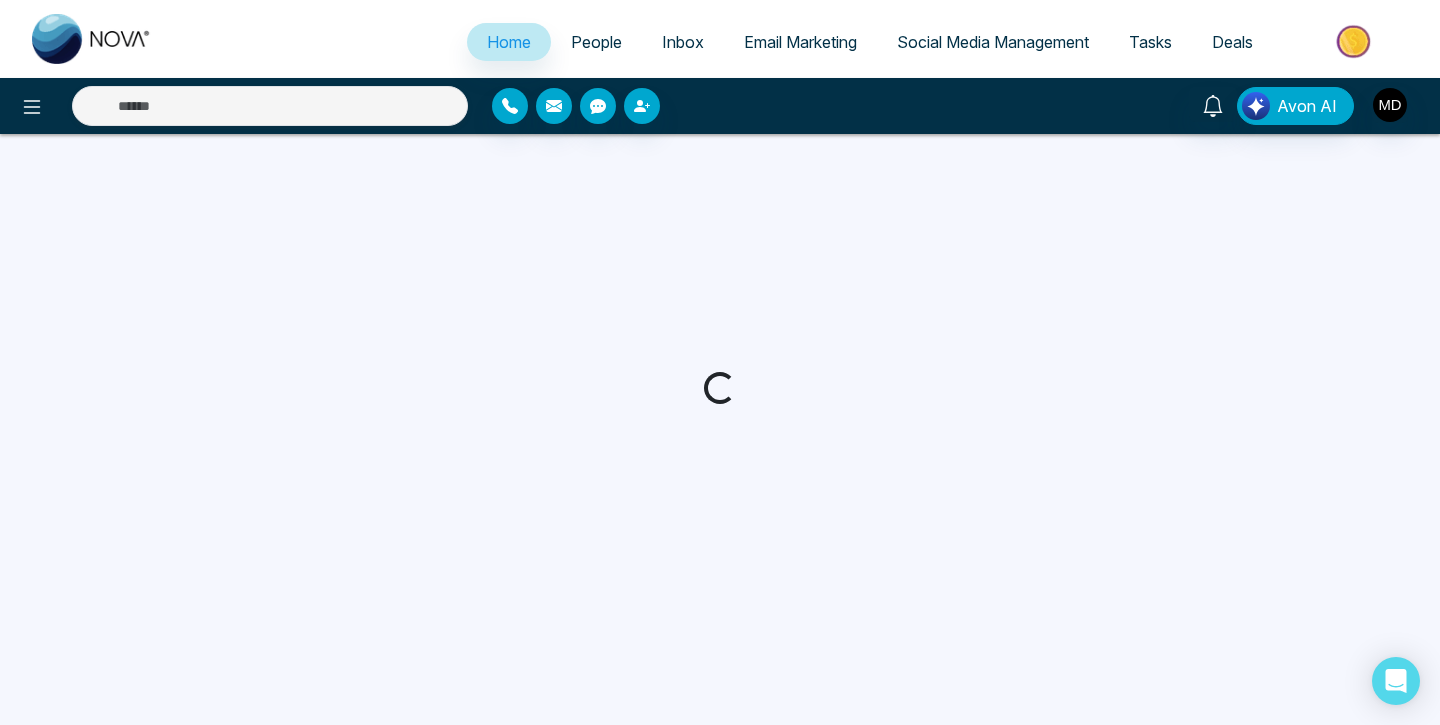 select on "*" 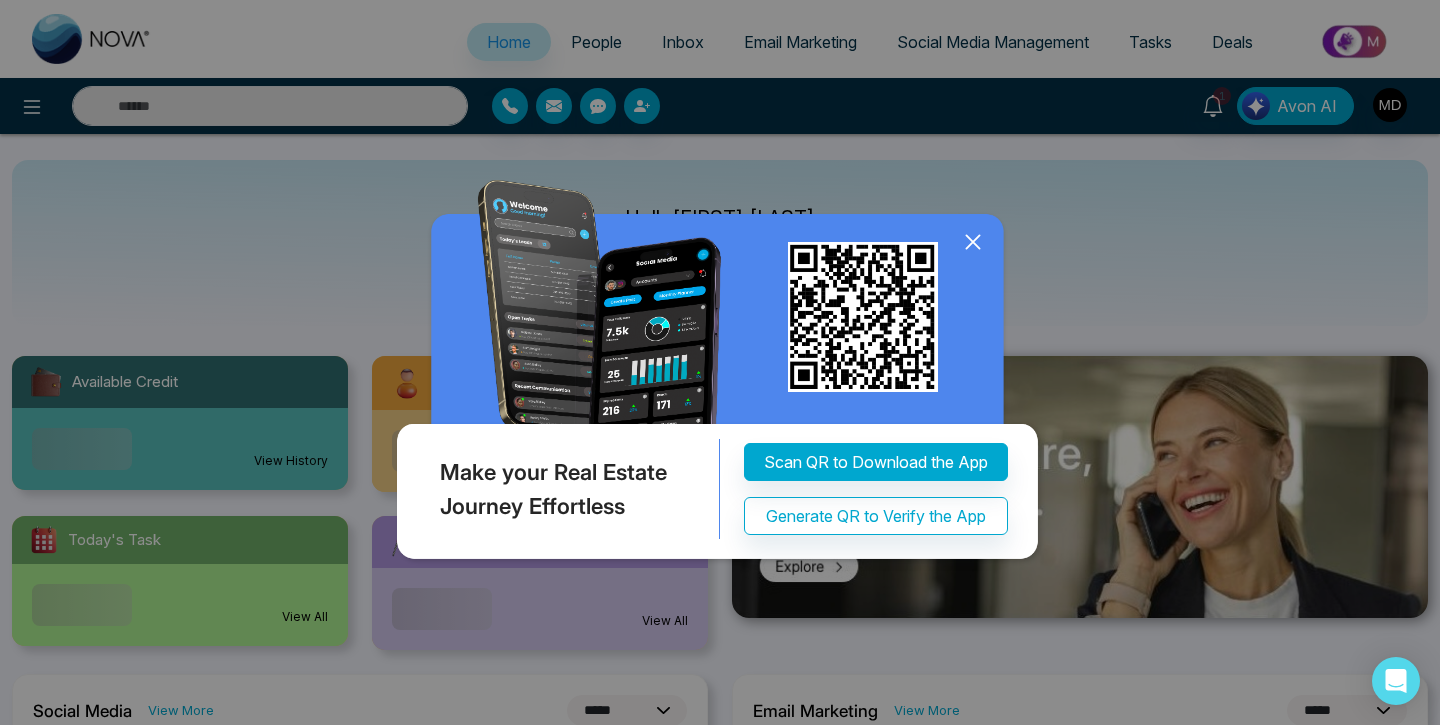 click 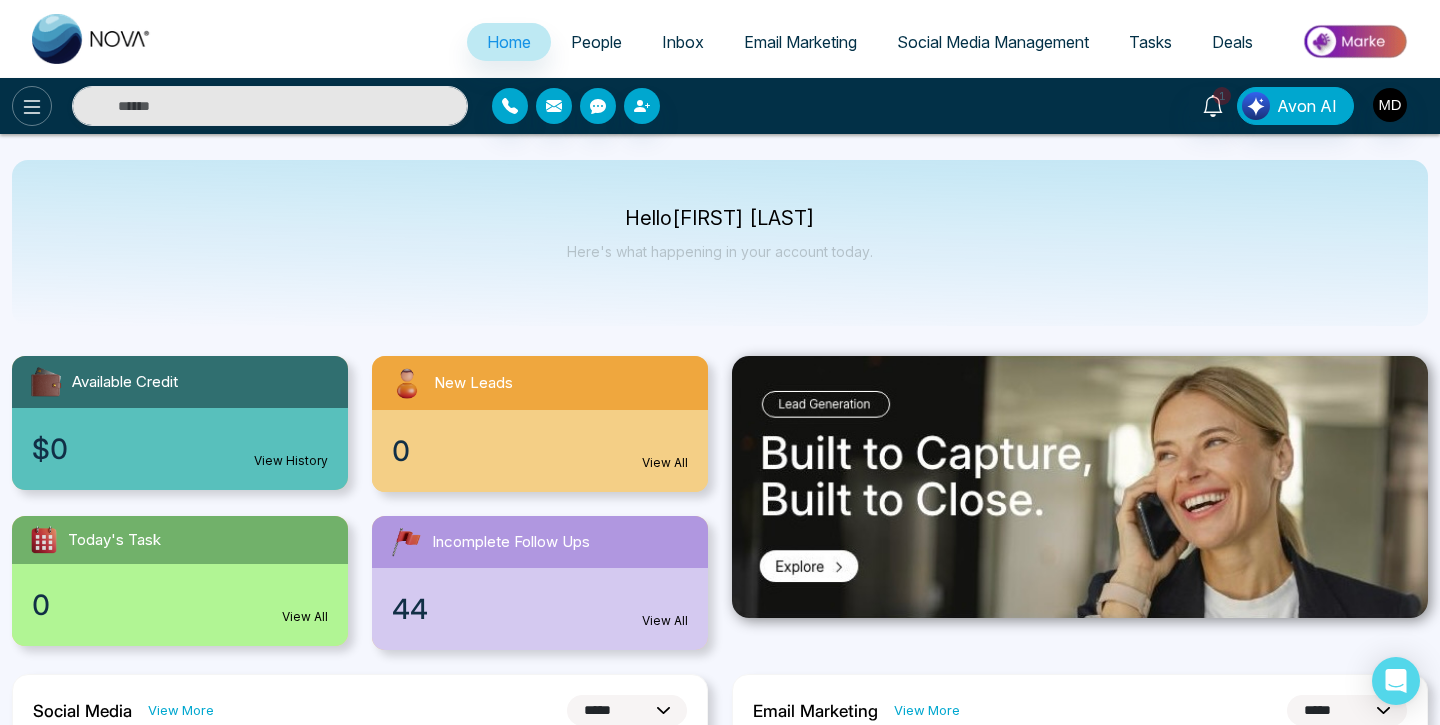 click 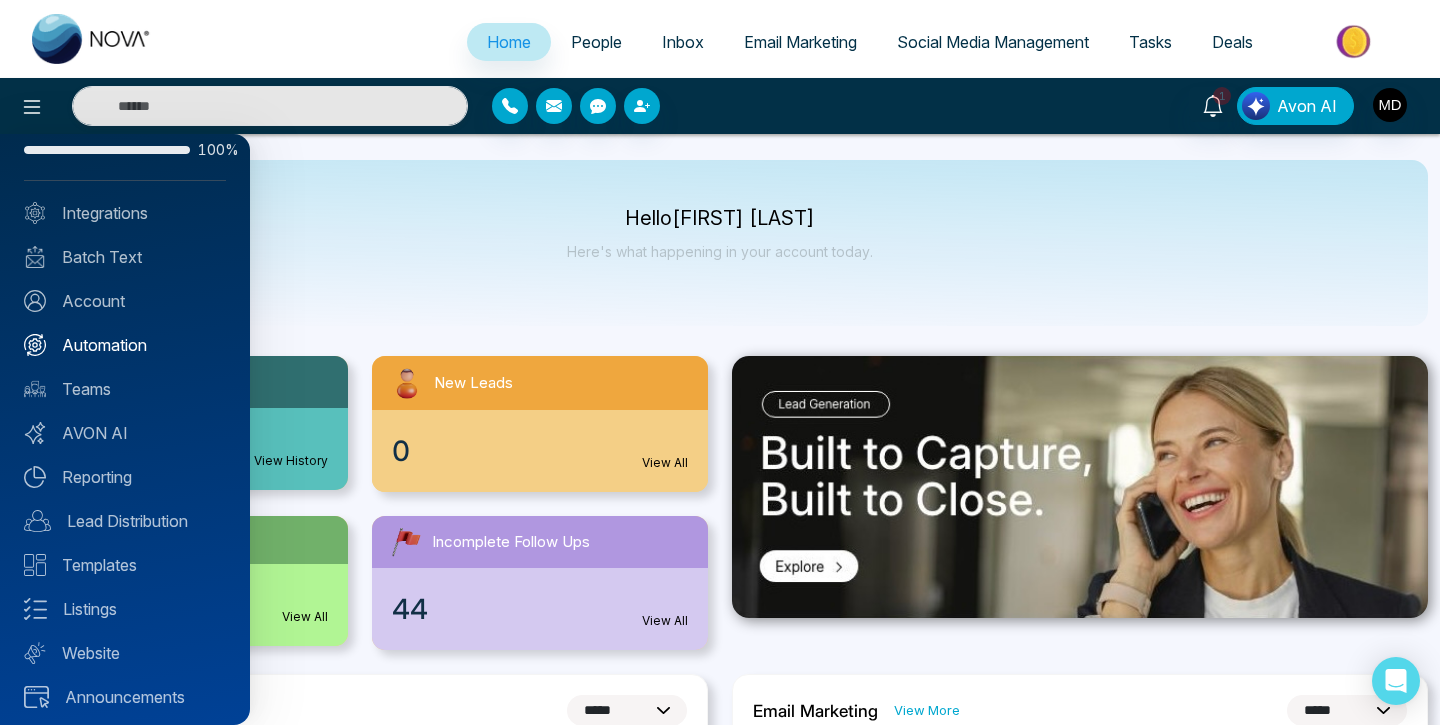 scroll, scrollTop: 61, scrollLeft: 0, axis: vertical 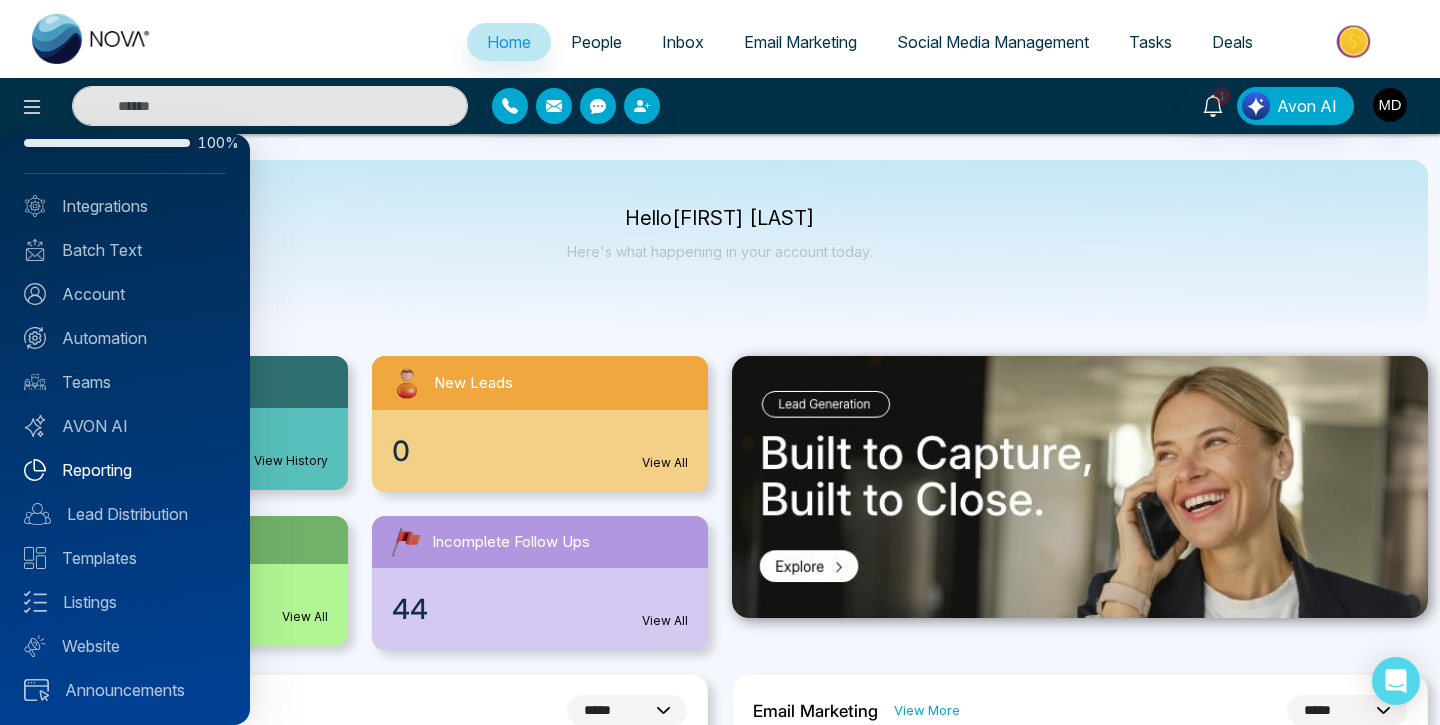 click on "Reporting" at bounding box center [125, 470] 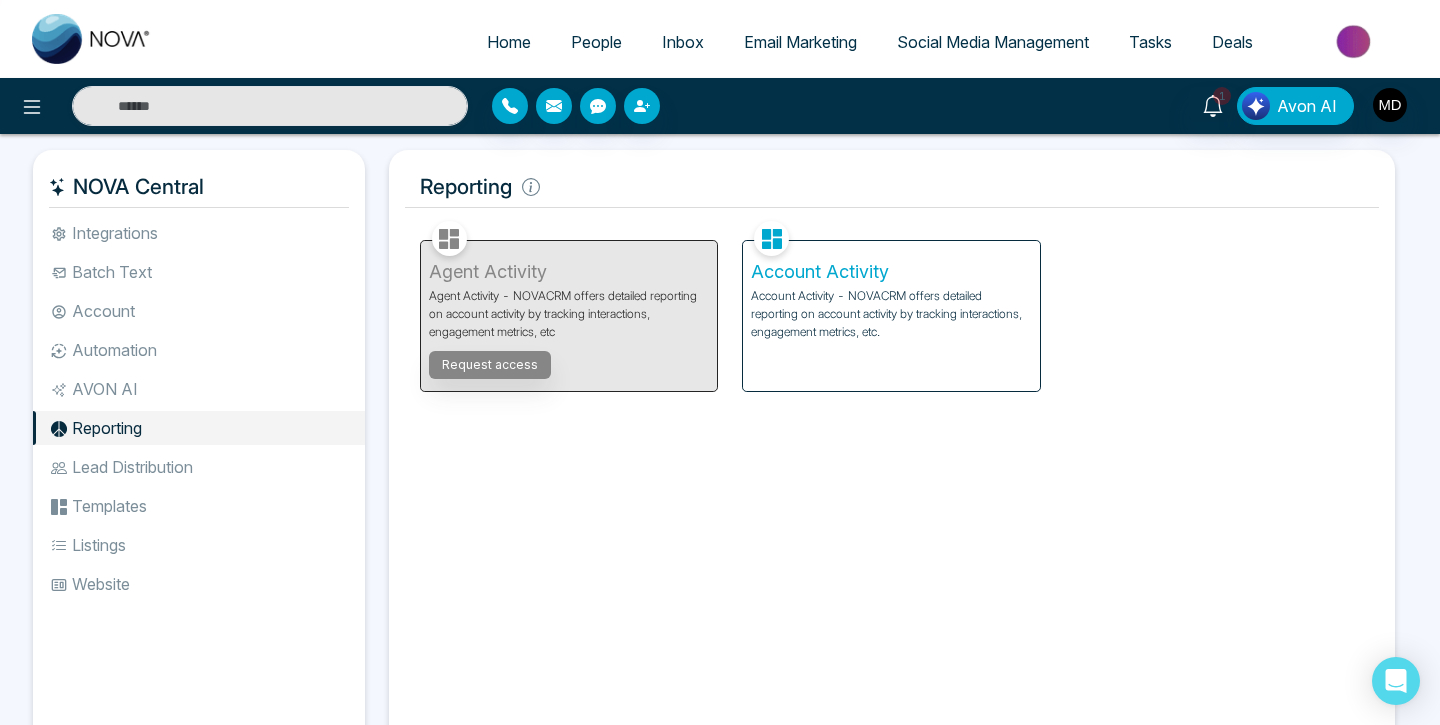 click on "Account Activity Account Activity - NOVACRM offers detailed reporting on account activity by tracking interactions, engagement metrics, etc." at bounding box center (891, 316) 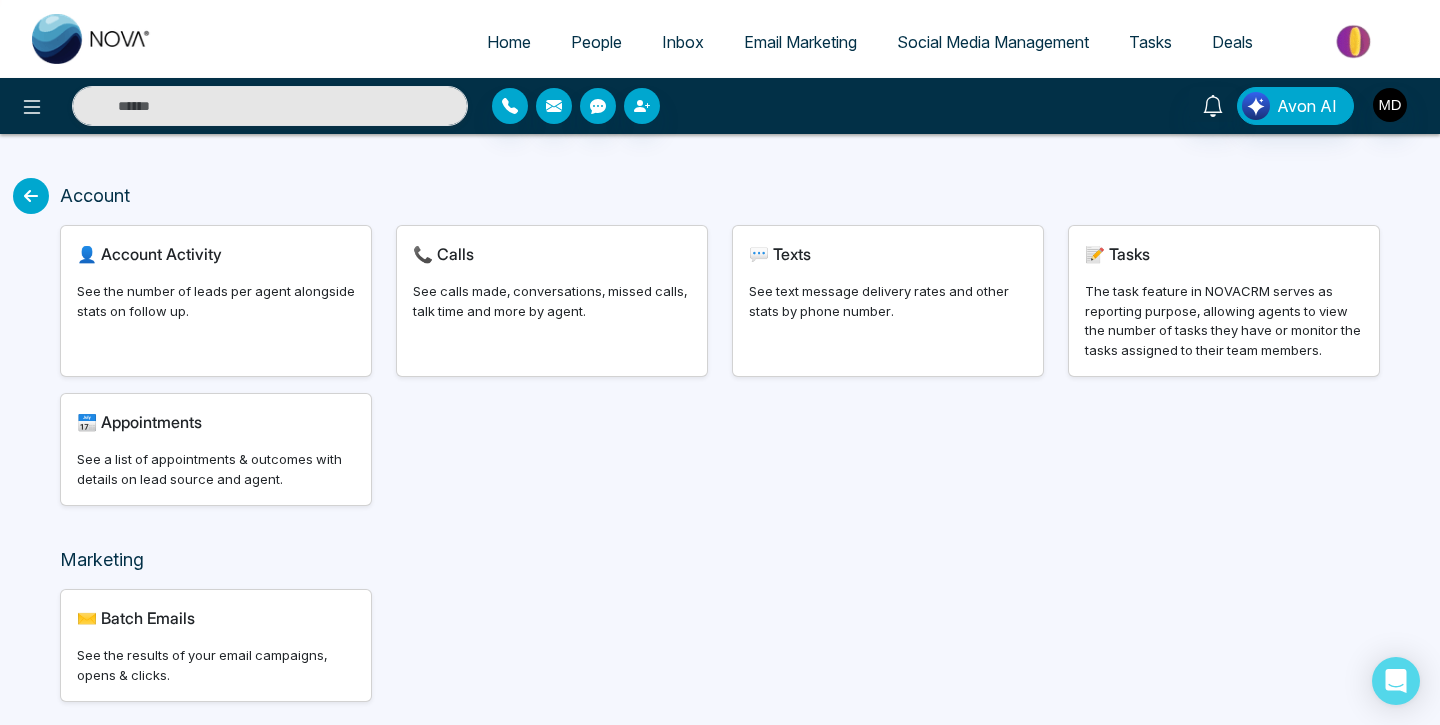 click on "📞 Calls See calls made, conversations, missed calls, talk time and more by agent." at bounding box center [552, 301] 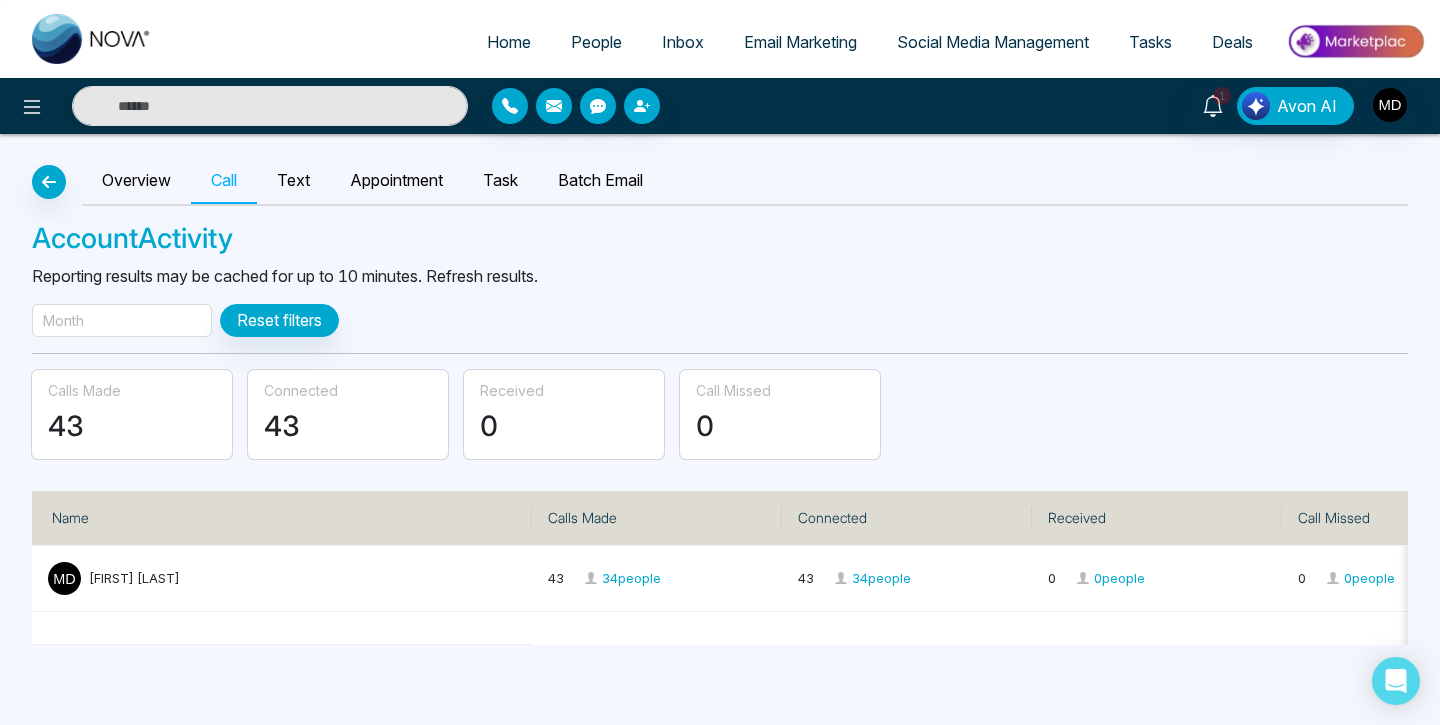 click on "Overview Call Text Appointment Task Batch Email Account Activity Reporting results may be cached for up to 10 minutes. Refresh results. Month Reset filters Calls Made 43 Connected 43 Received 0 Call Missed 0 Name Calls Made Connected Received Call Missed           [FIRST] [LAST] 43     34  people   43     34  people   0     0  people   0     0  people" at bounding box center [720, 389] 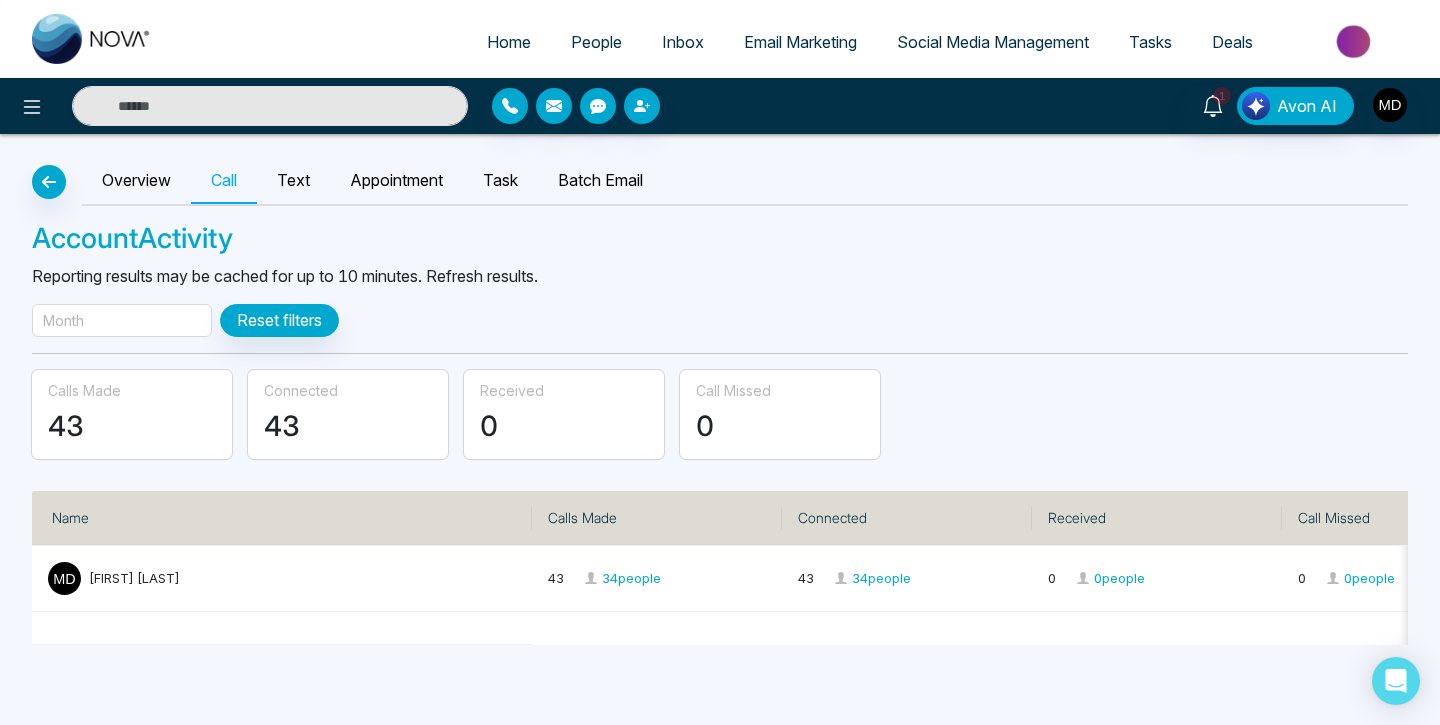 click on "Month" at bounding box center (122, 320) 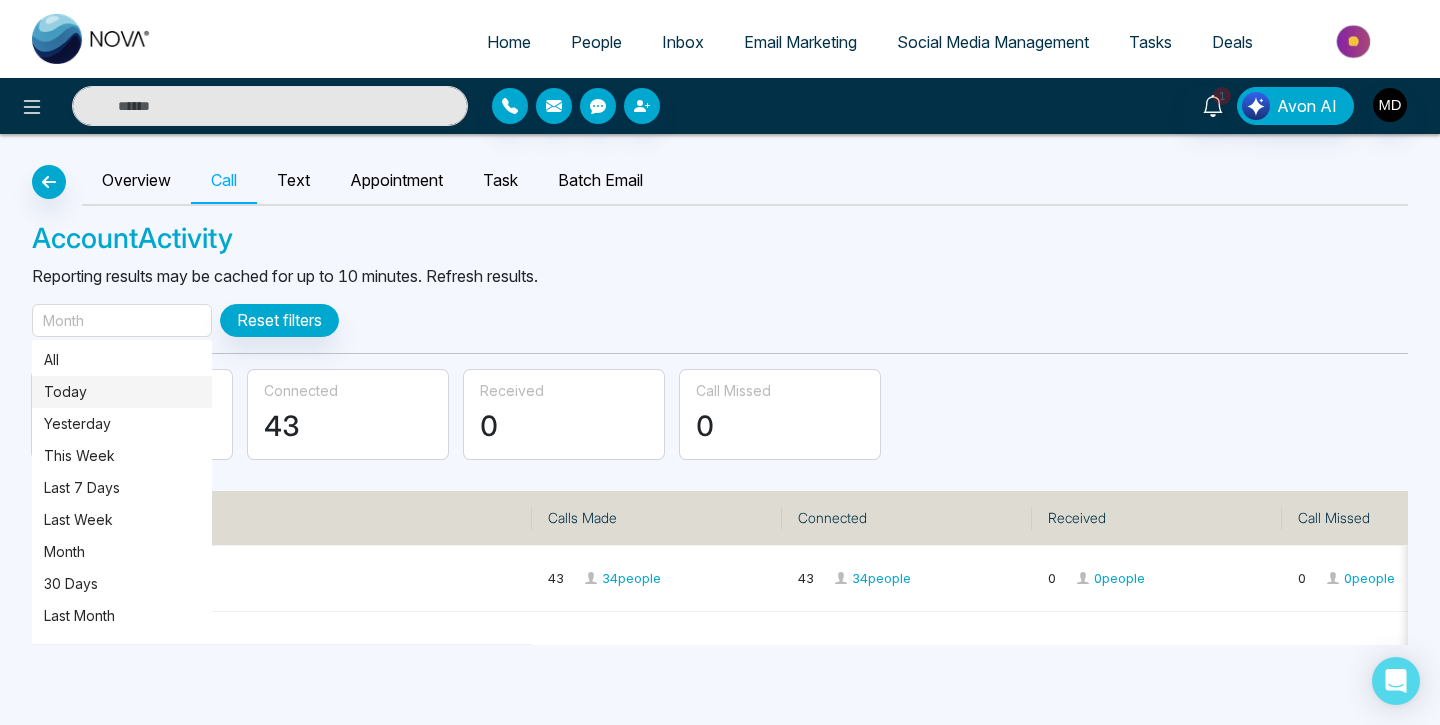 click on "Today" at bounding box center (122, 392) 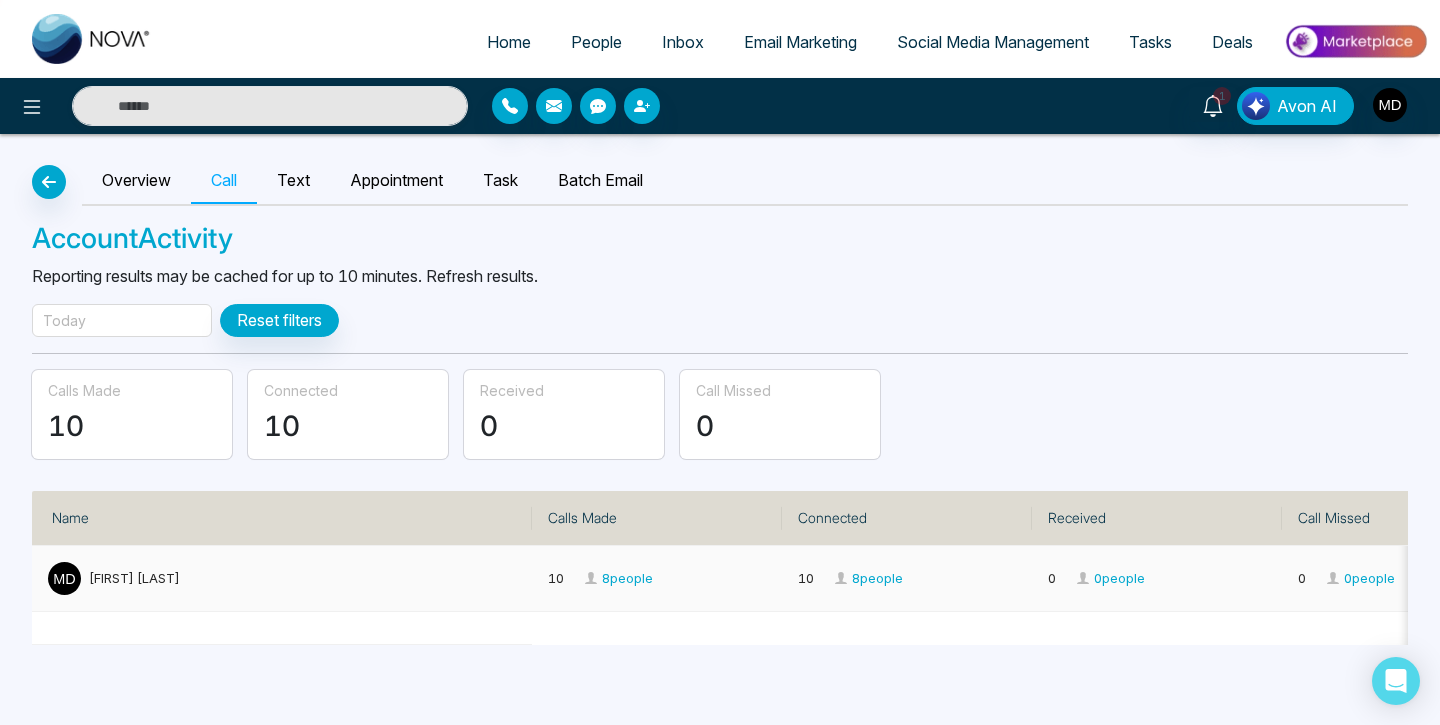 click on "[FIRST] [LAST]" at bounding box center (134, 578) 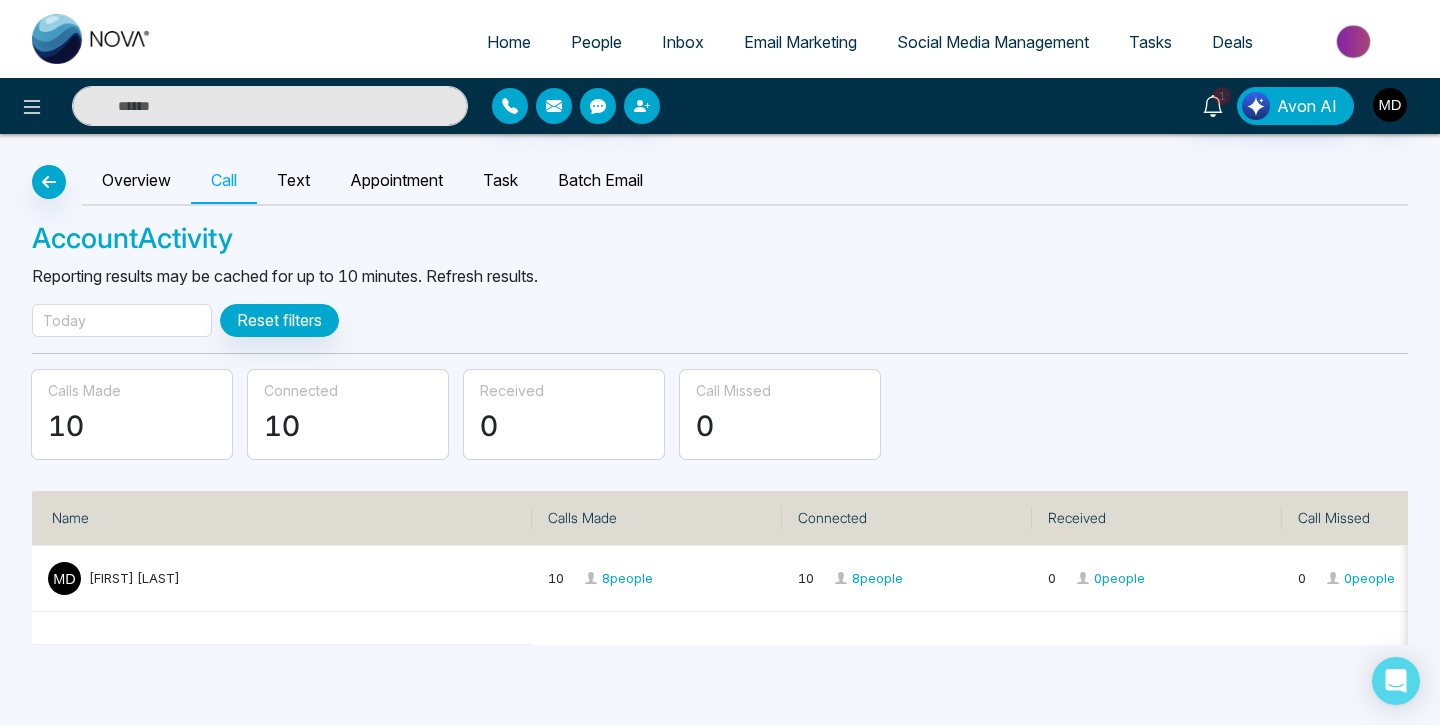 click on "People" at bounding box center [596, 42] 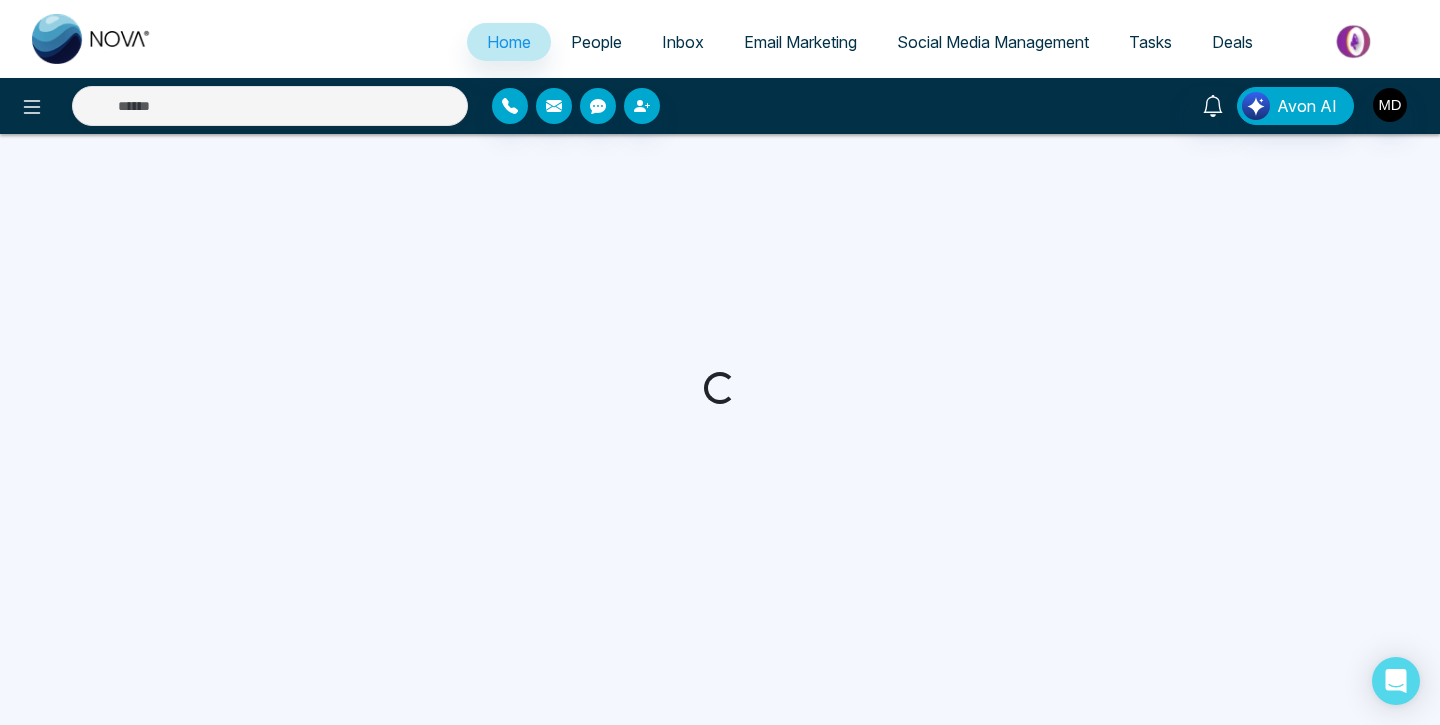 select on "*" 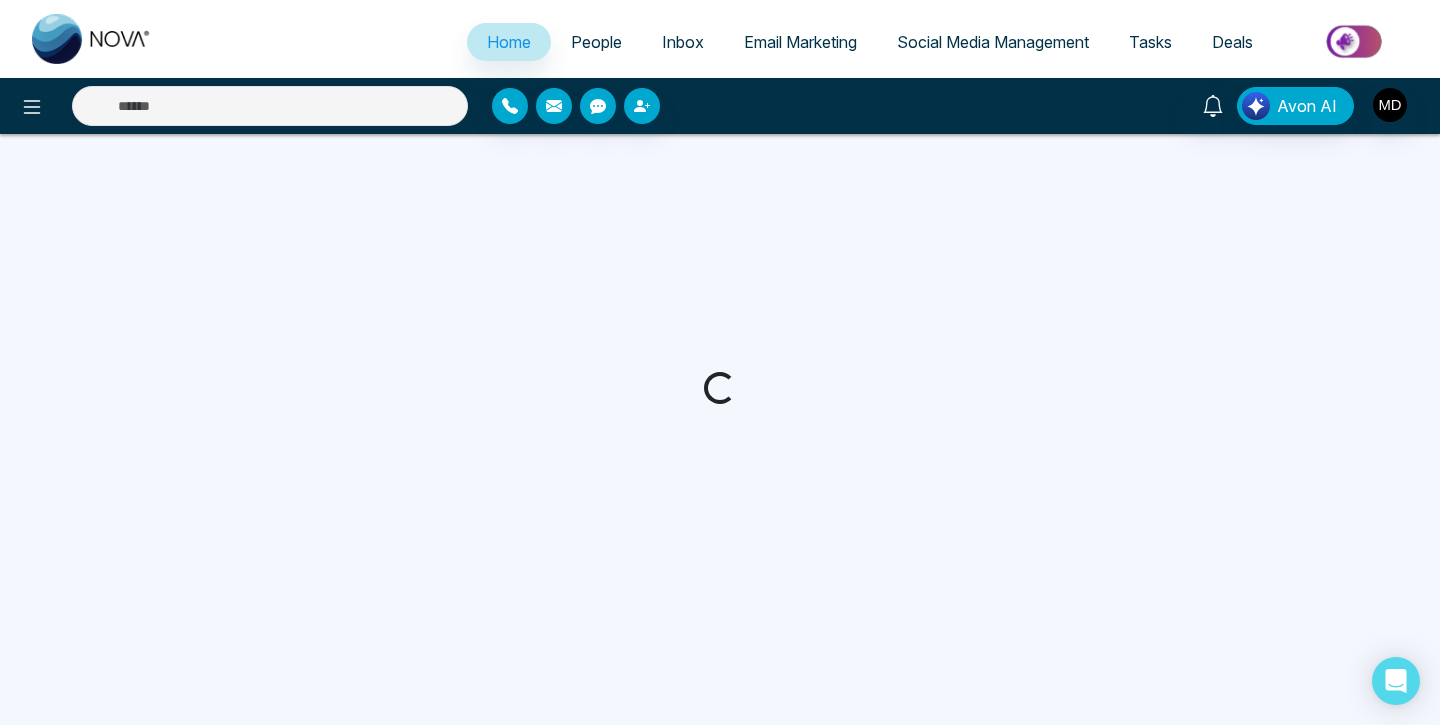 select on "*" 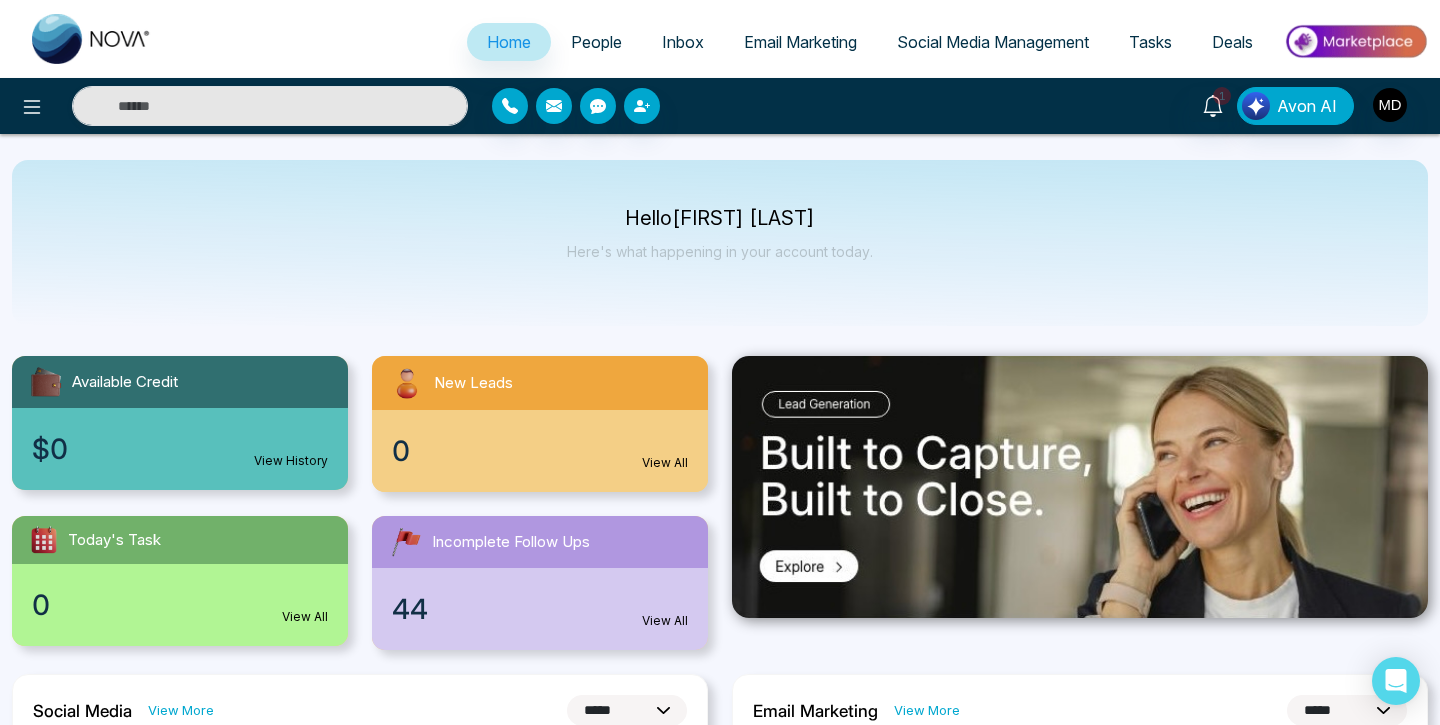 scroll, scrollTop: 0, scrollLeft: 0, axis: both 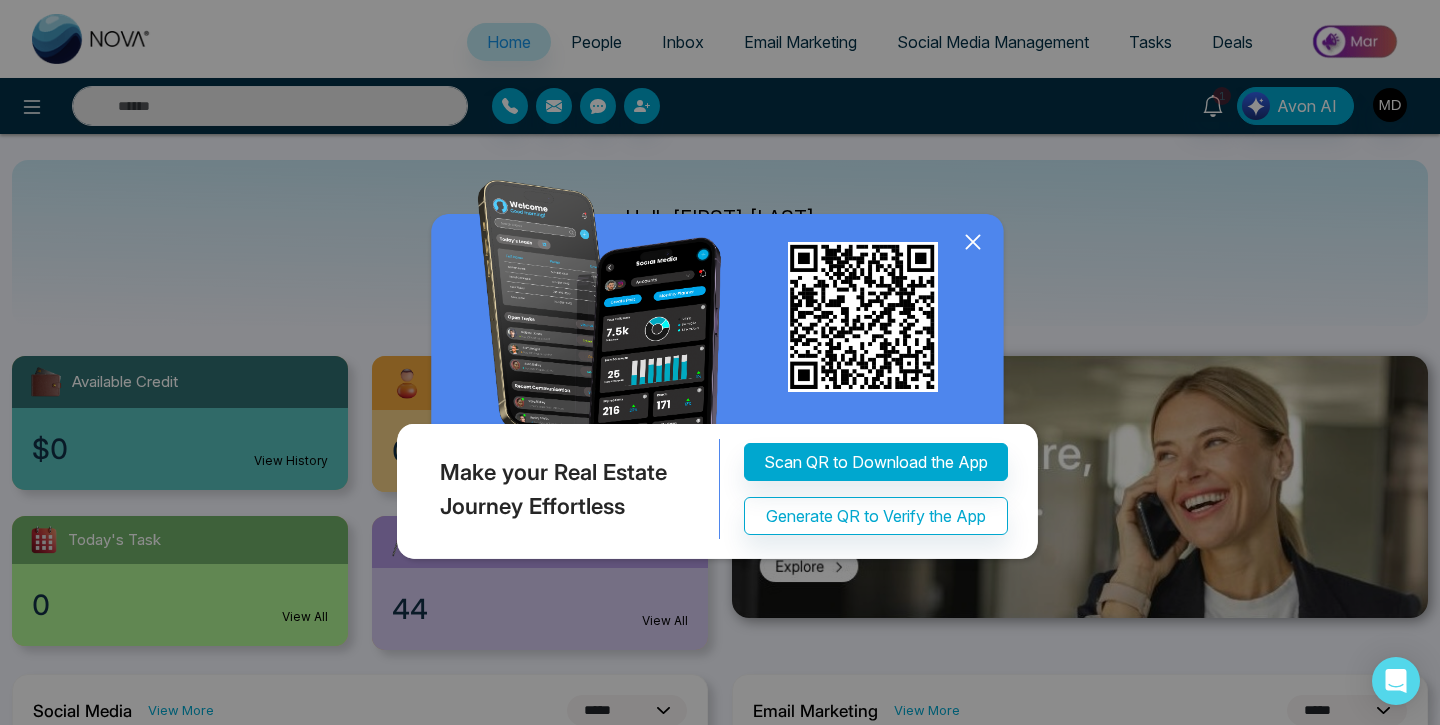 click 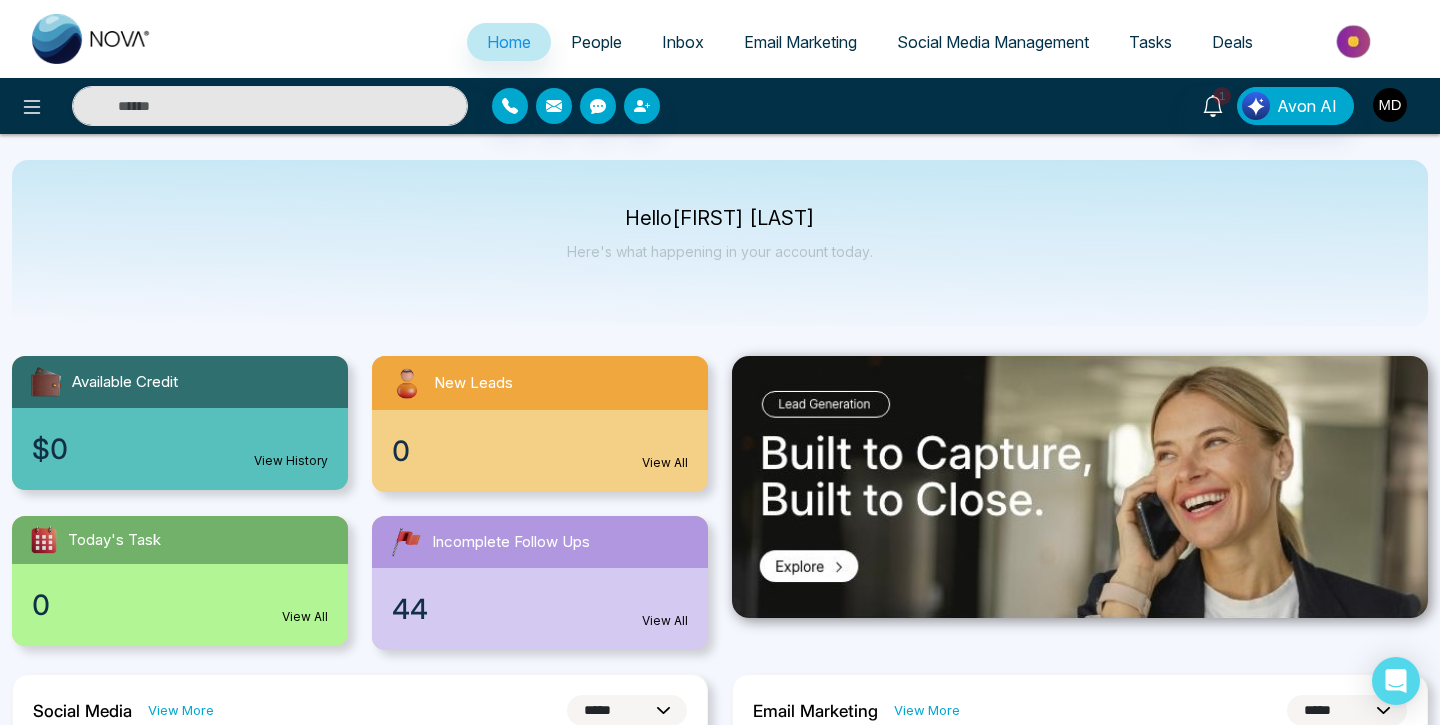 click at bounding box center [1390, 105] 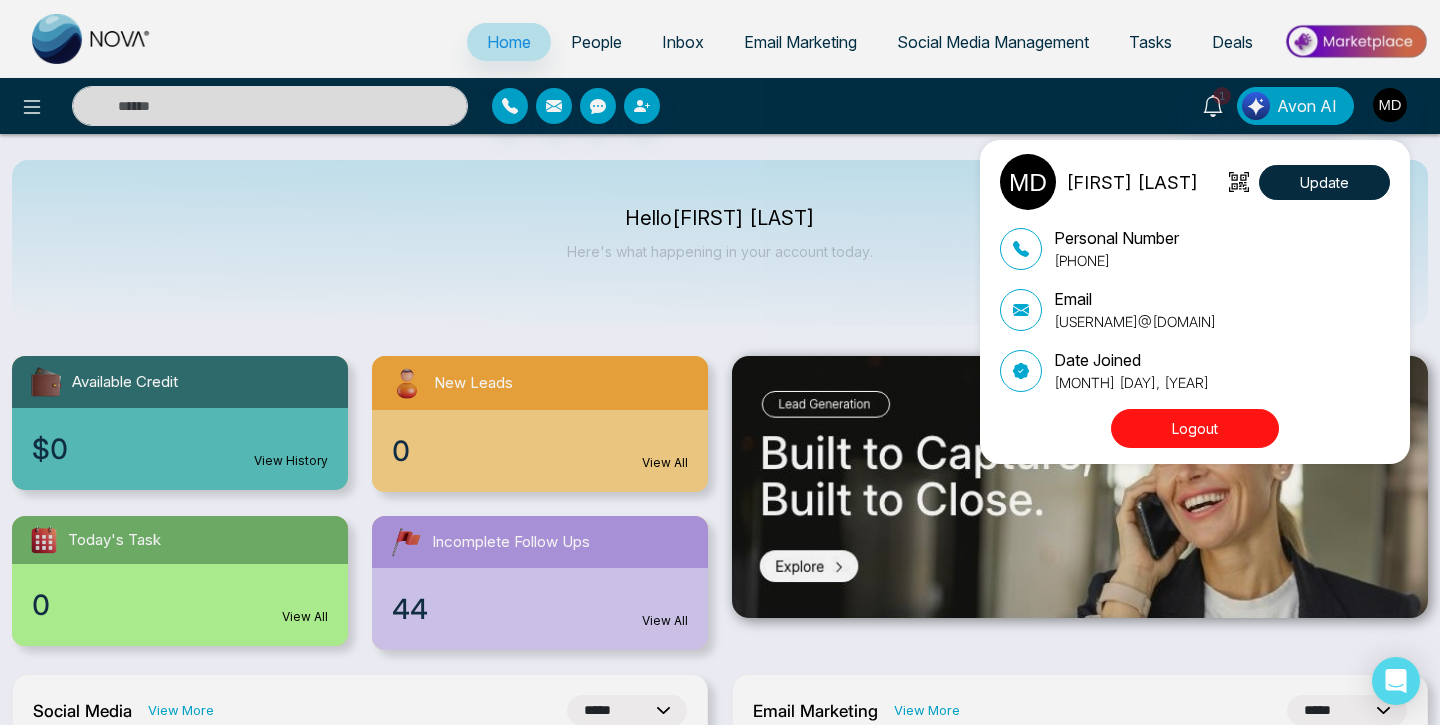 click on "Logout" at bounding box center [1195, 428] 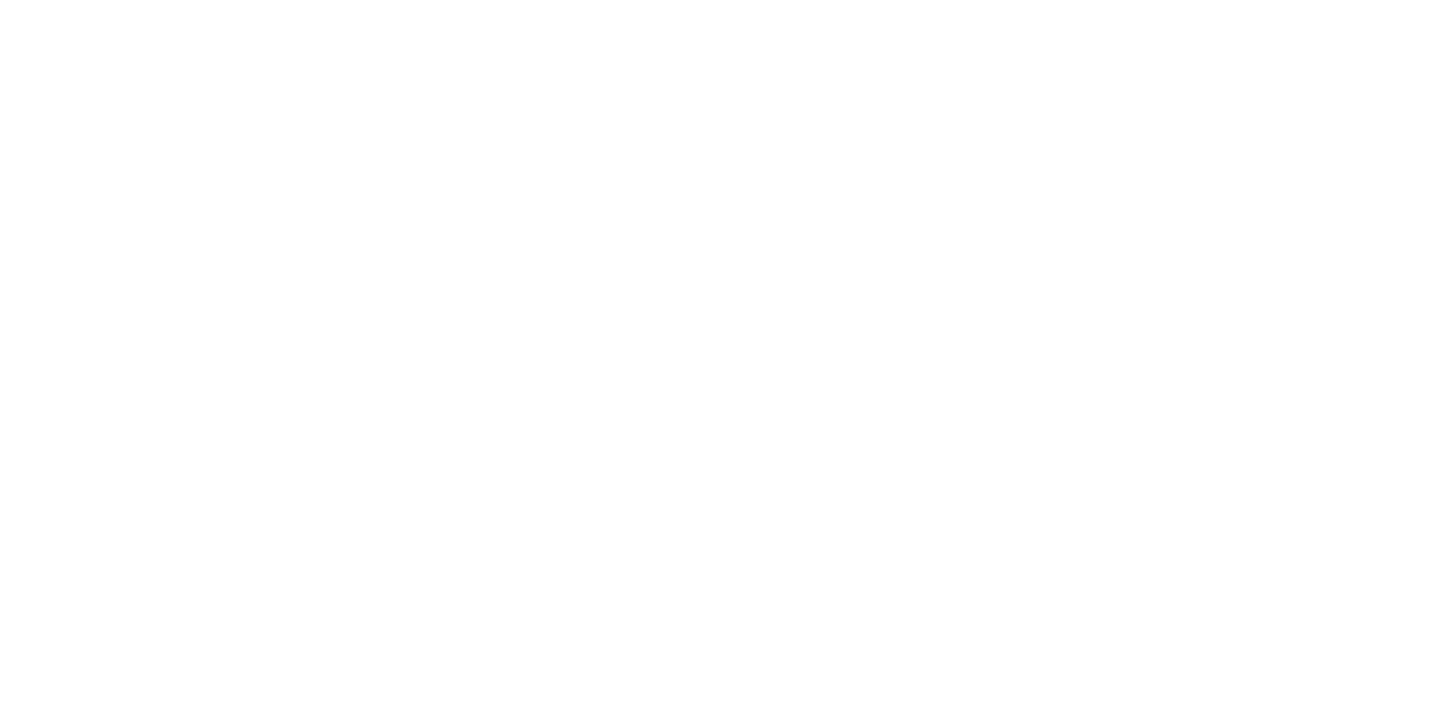 scroll, scrollTop: 0, scrollLeft: 0, axis: both 